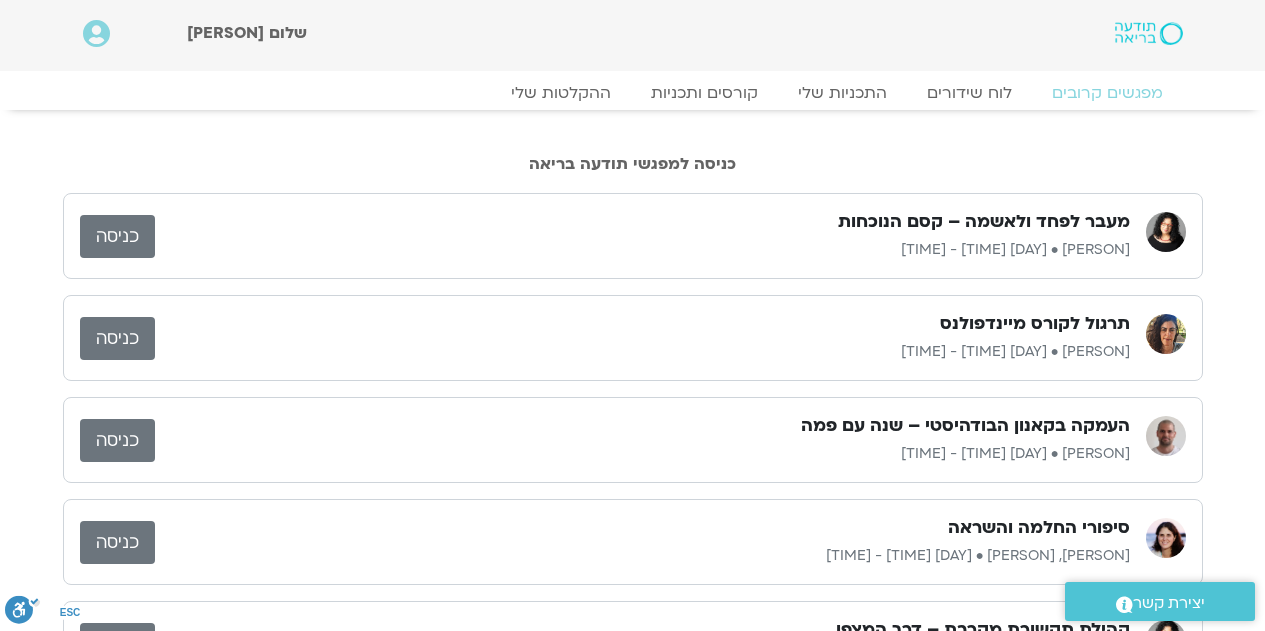 scroll, scrollTop: 0, scrollLeft: 0, axis: both 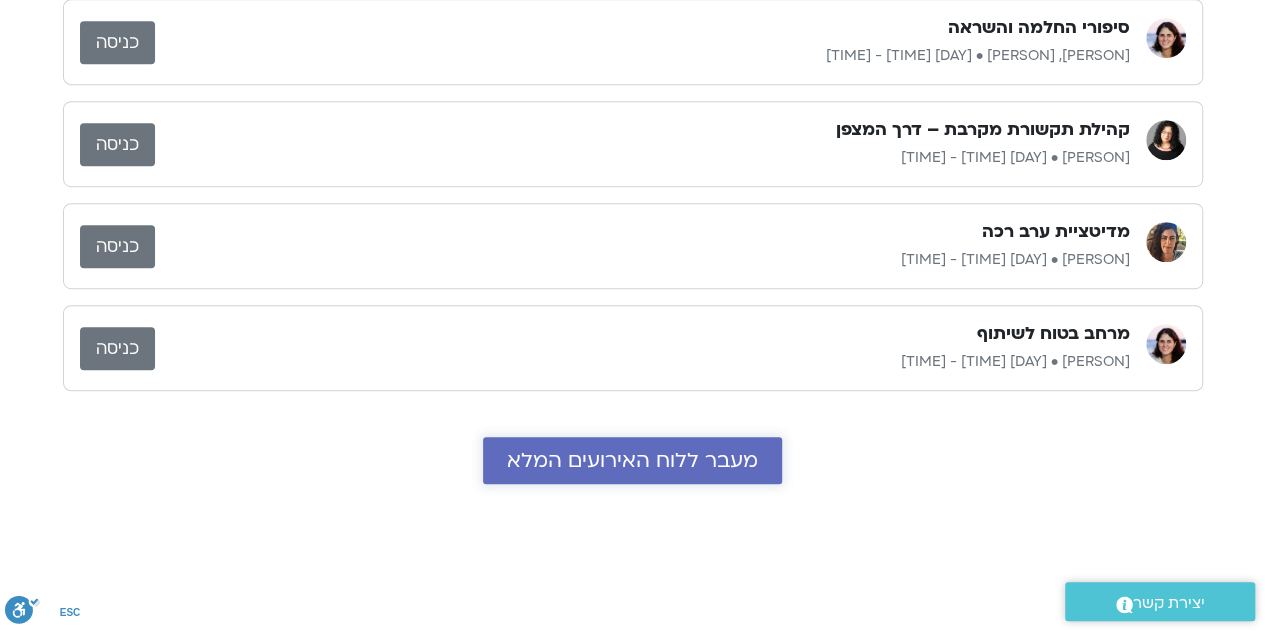 click on "מעבר ללוח האירועים המלא" at bounding box center (632, 460) 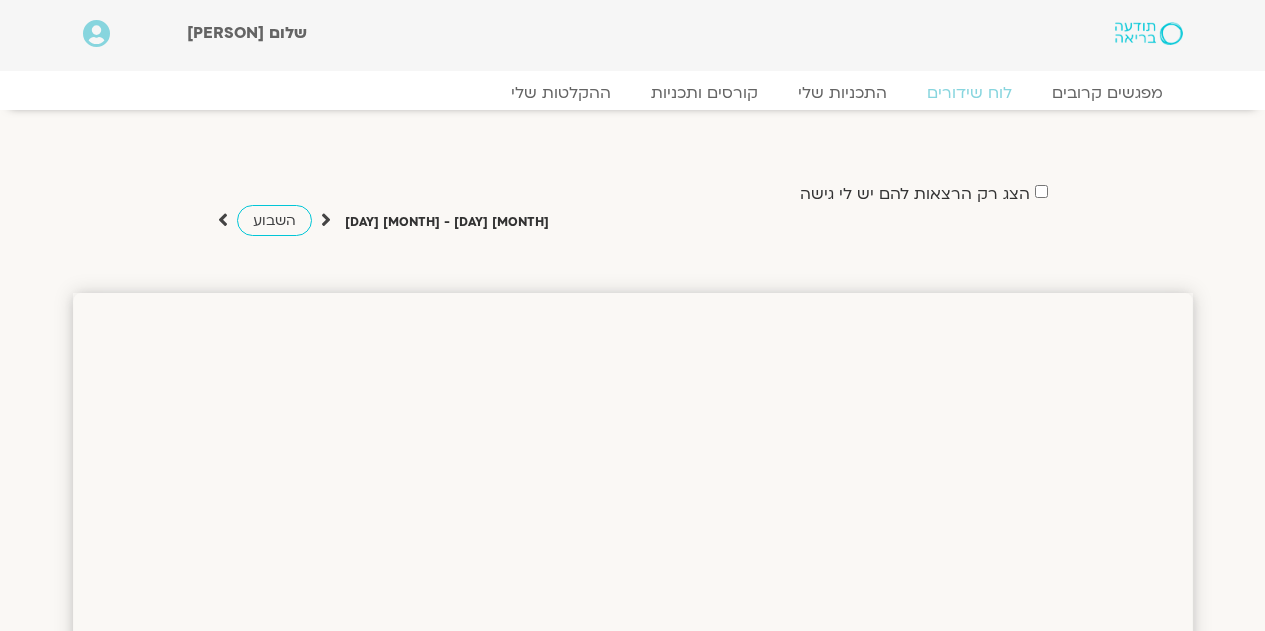scroll, scrollTop: 0, scrollLeft: 0, axis: both 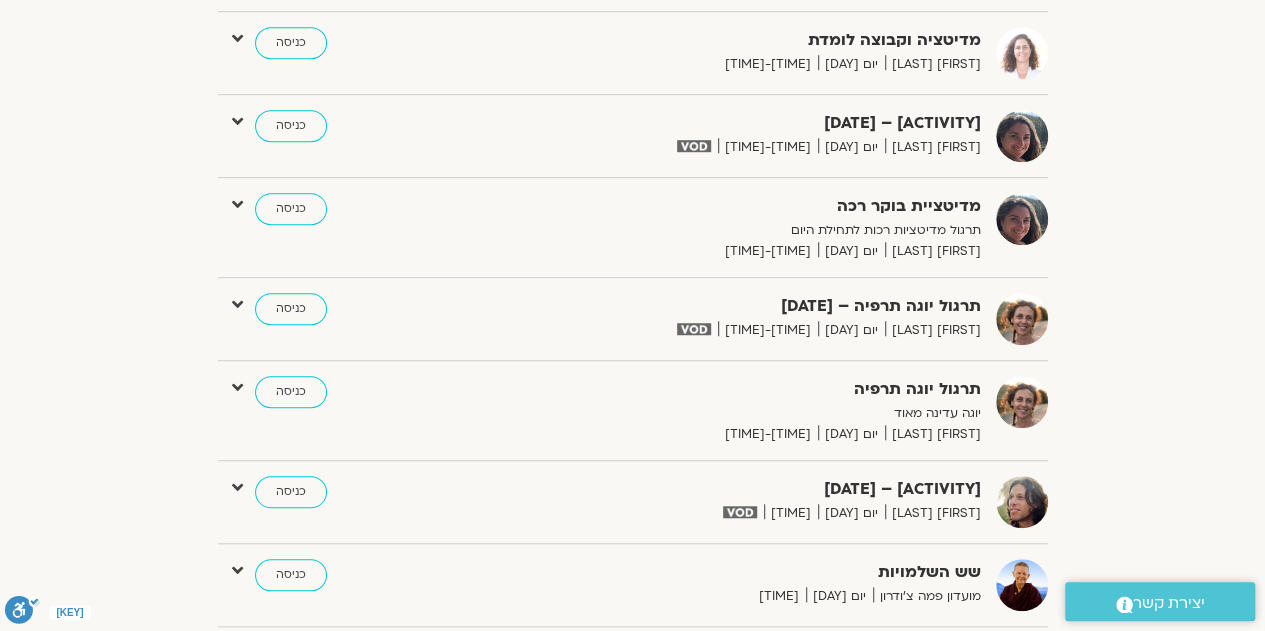click at bounding box center (739, 512) 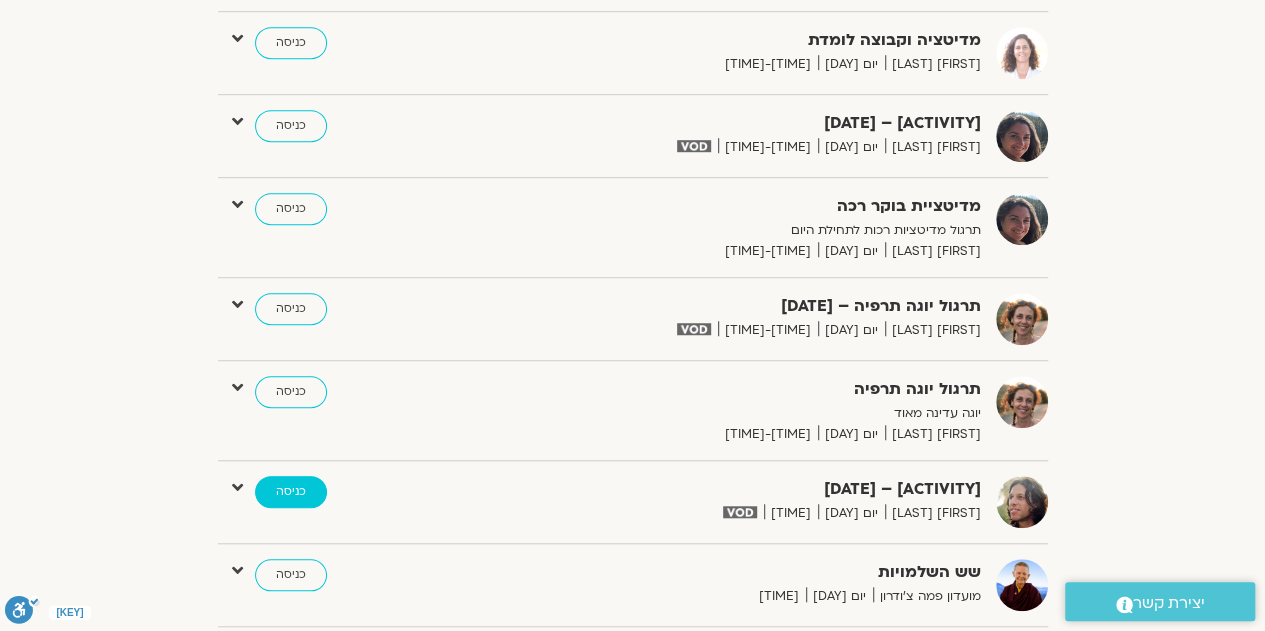 click on "כניסה" at bounding box center (291, 492) 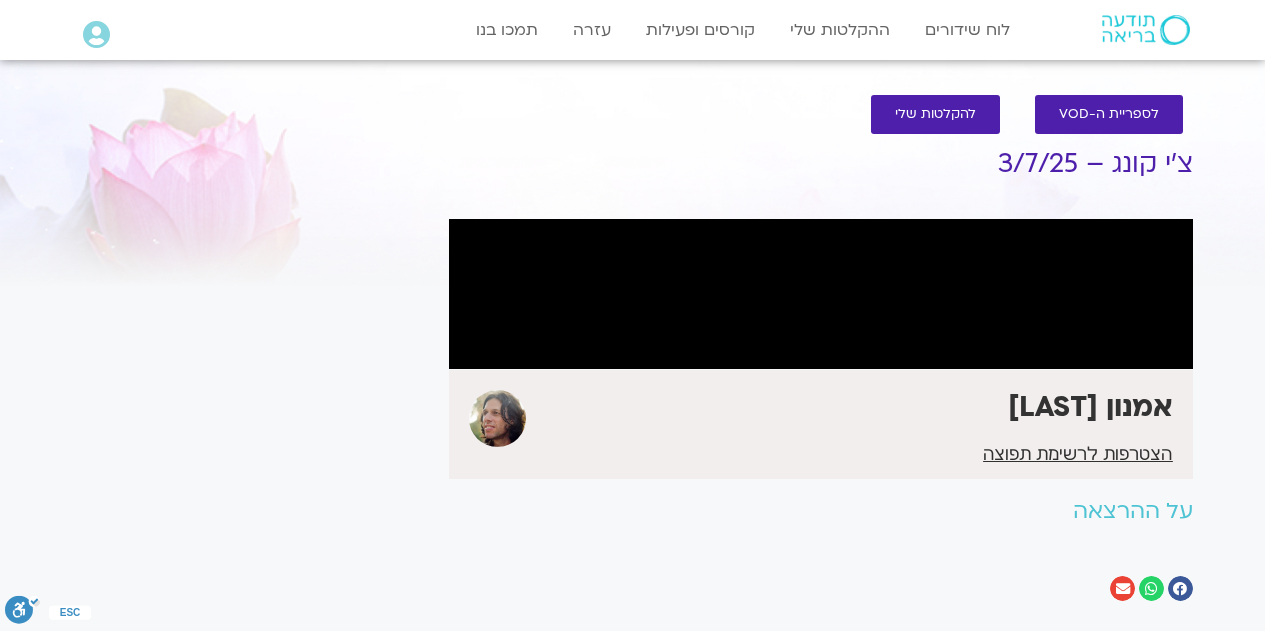 scroll, scrollTop: 0, scrollLeft: 0, axis: both 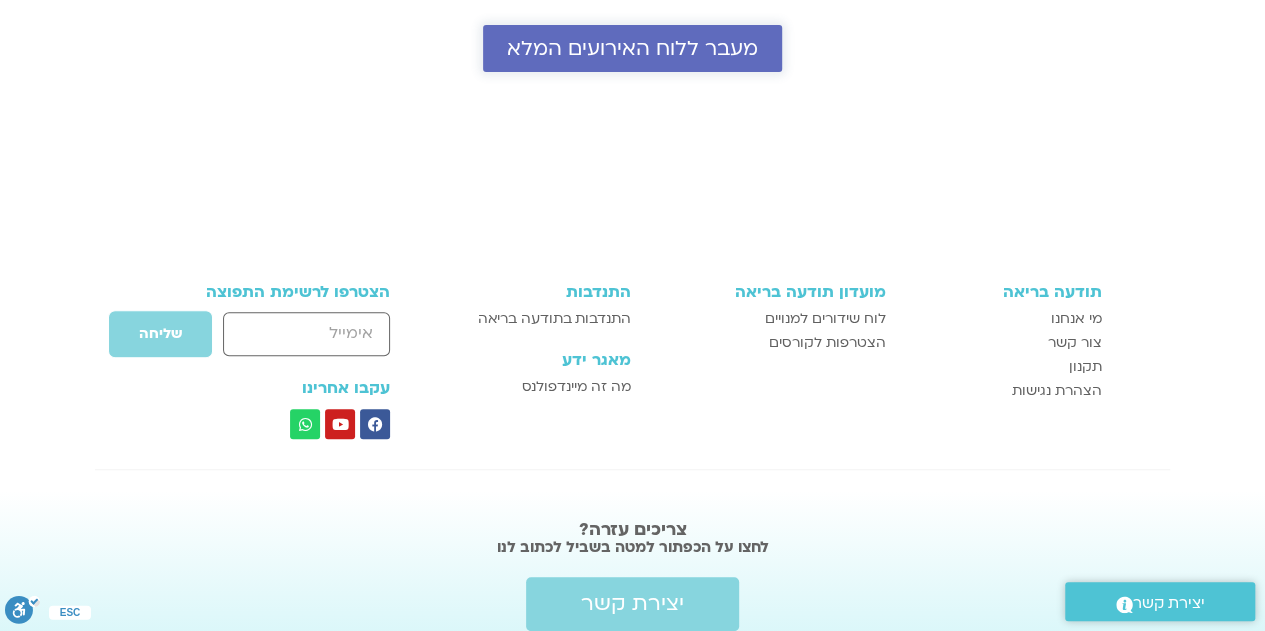 click on "מעבר ללוח האירועים המלא" at bounding box center (632, 48) 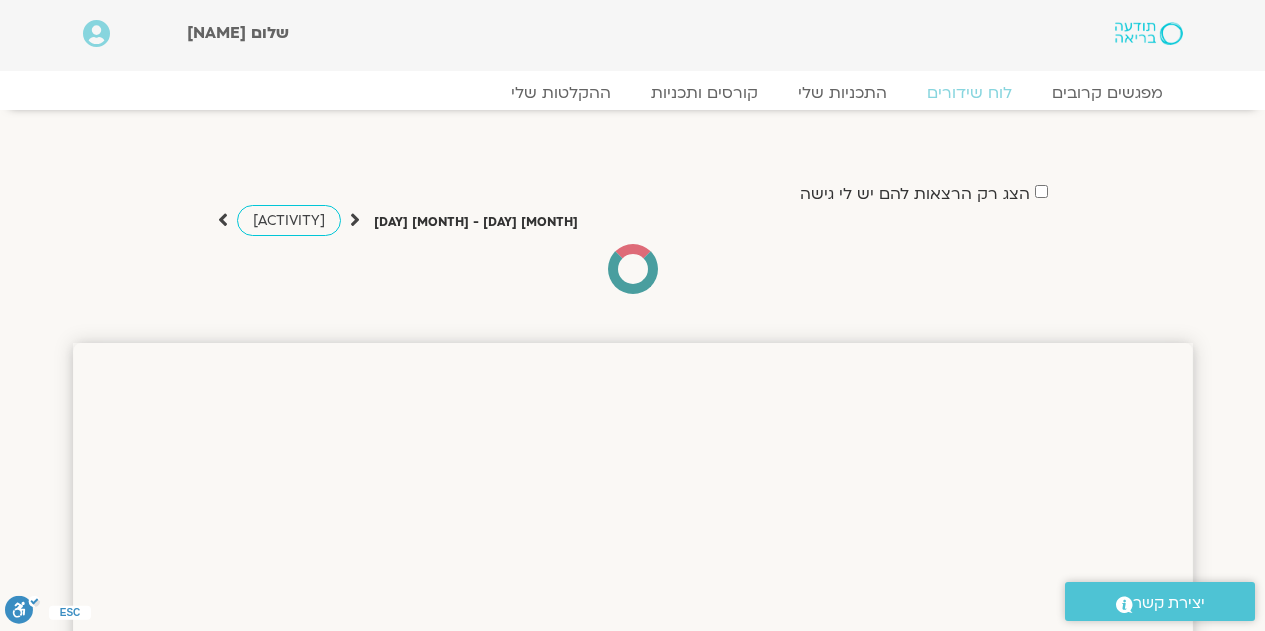 scroll, scrollTop: 0, scrollLeft: 0, axis: both 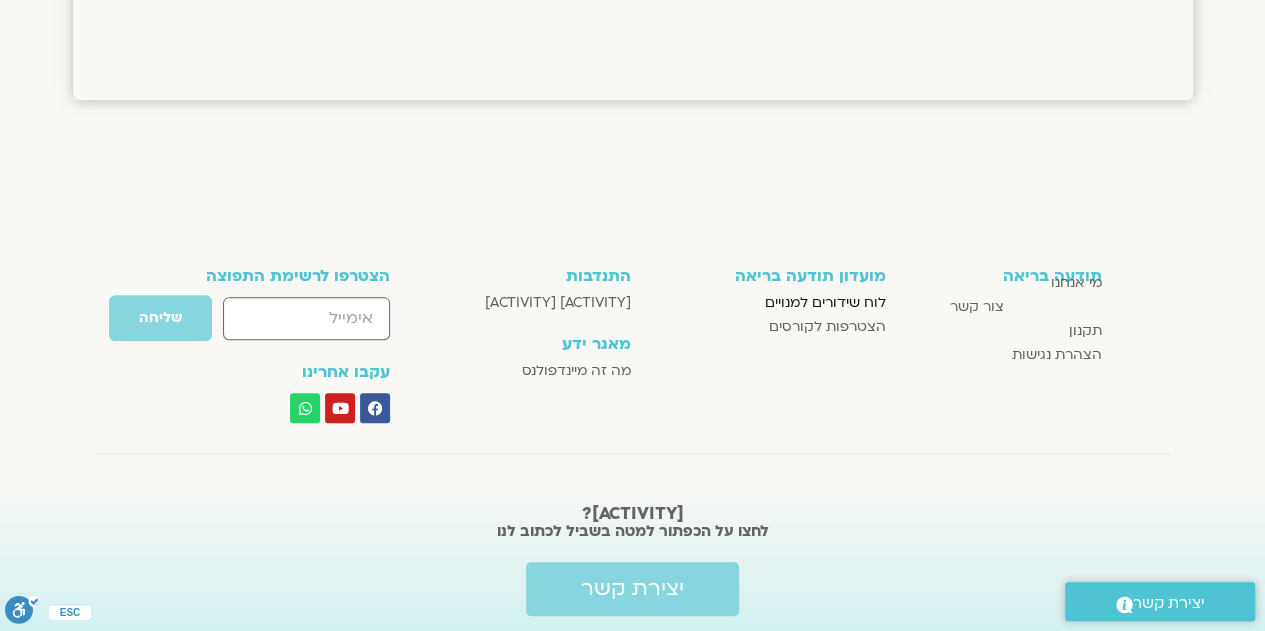 click on "לוח שידורים למנויים" at bounding box center [825, 303] 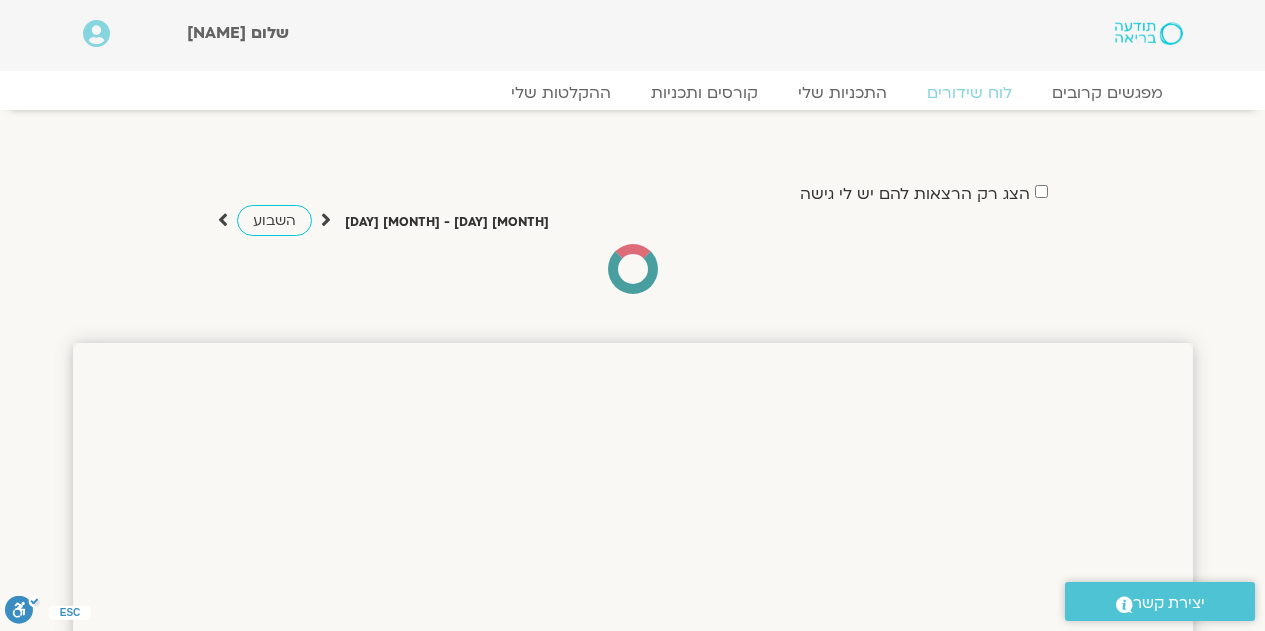 scroll, scrollTop: 0, scrollLeft: 0, axis: both 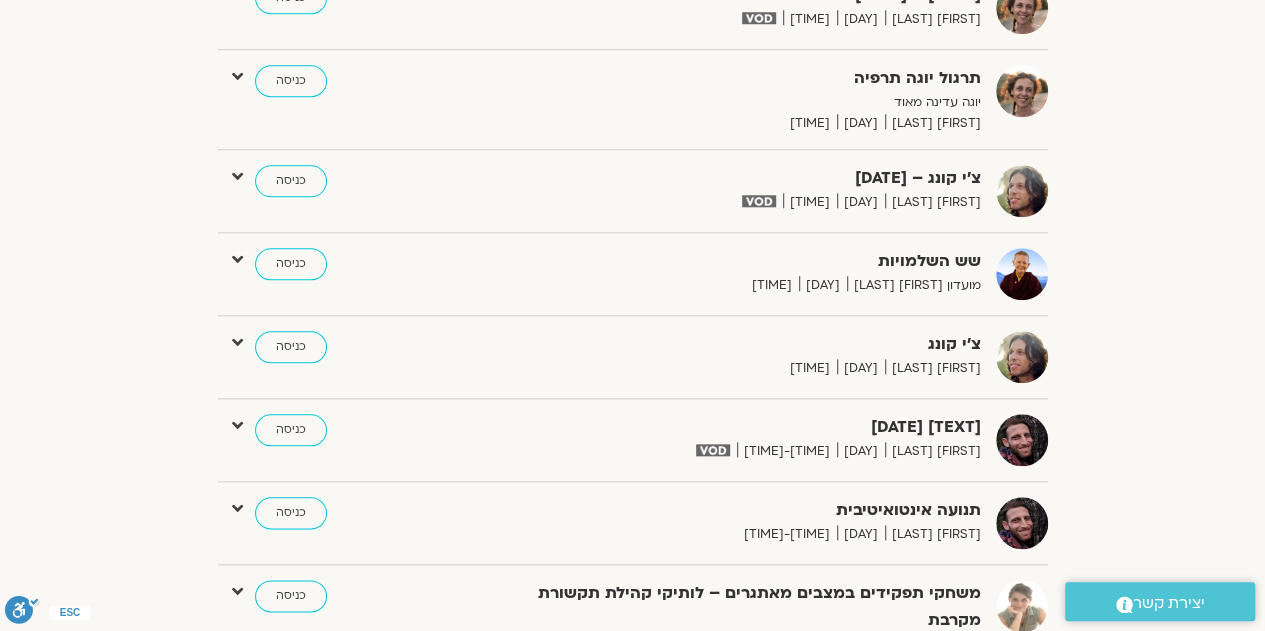click at bounding box center [712, 450] 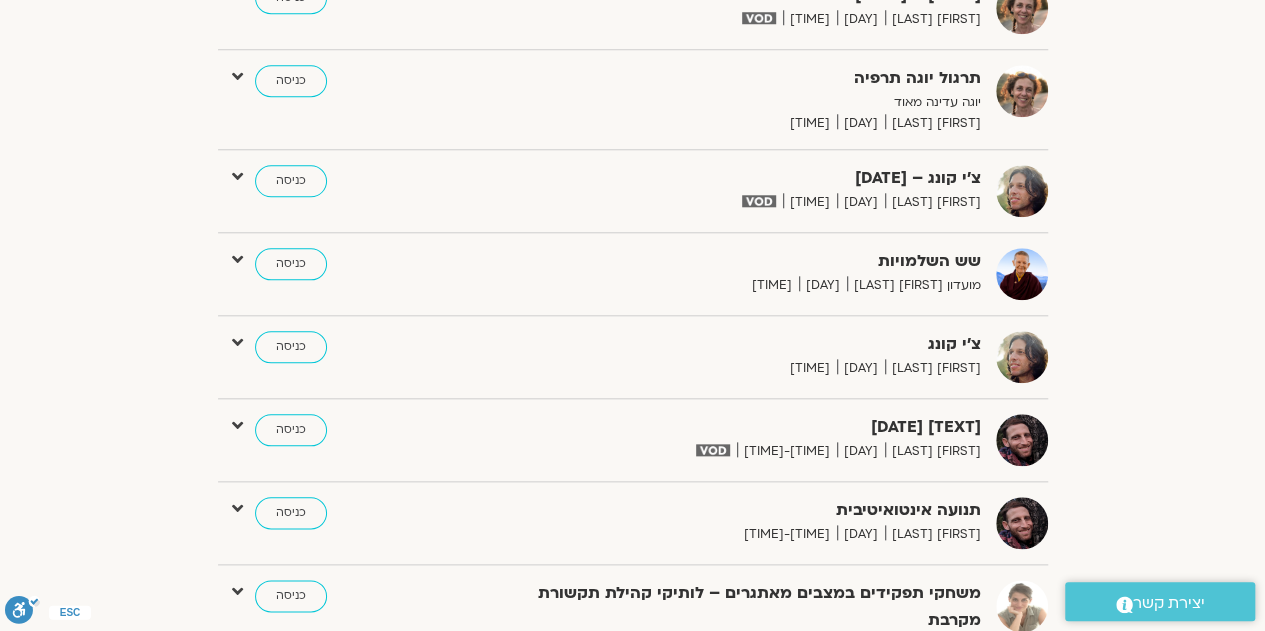 click at bounding box center (237, 425) 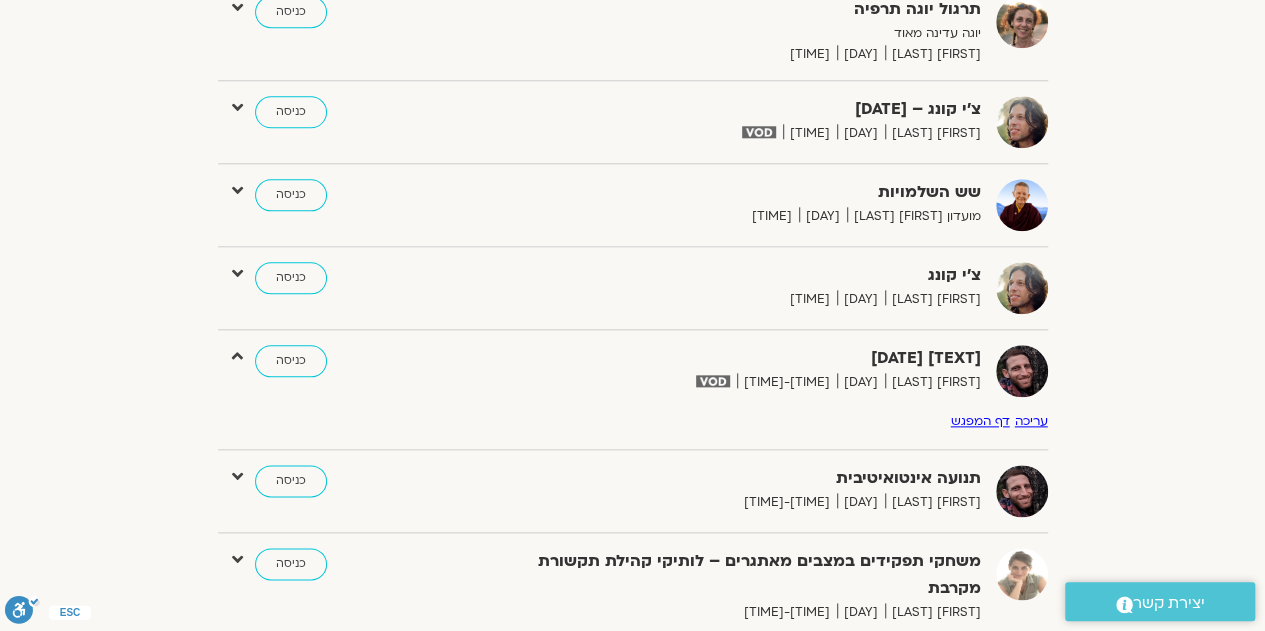 scroll, scrollTop: 1008, scrollLeft: 0, axis: vertical 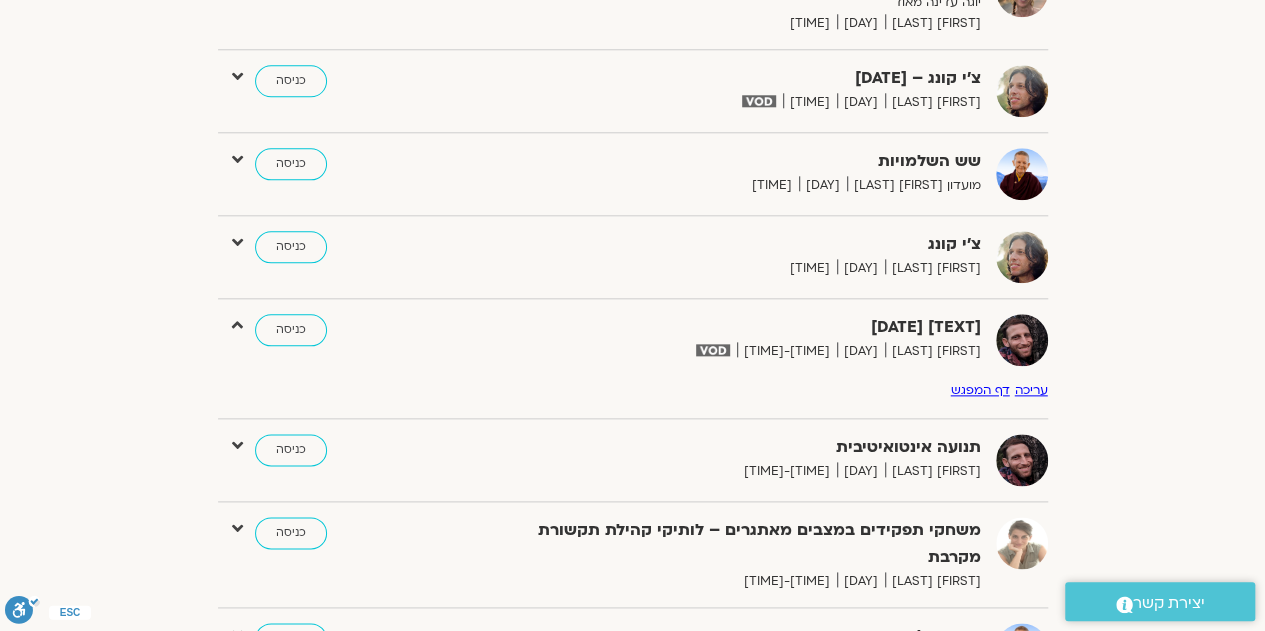 click at bounding box center (712, 350) 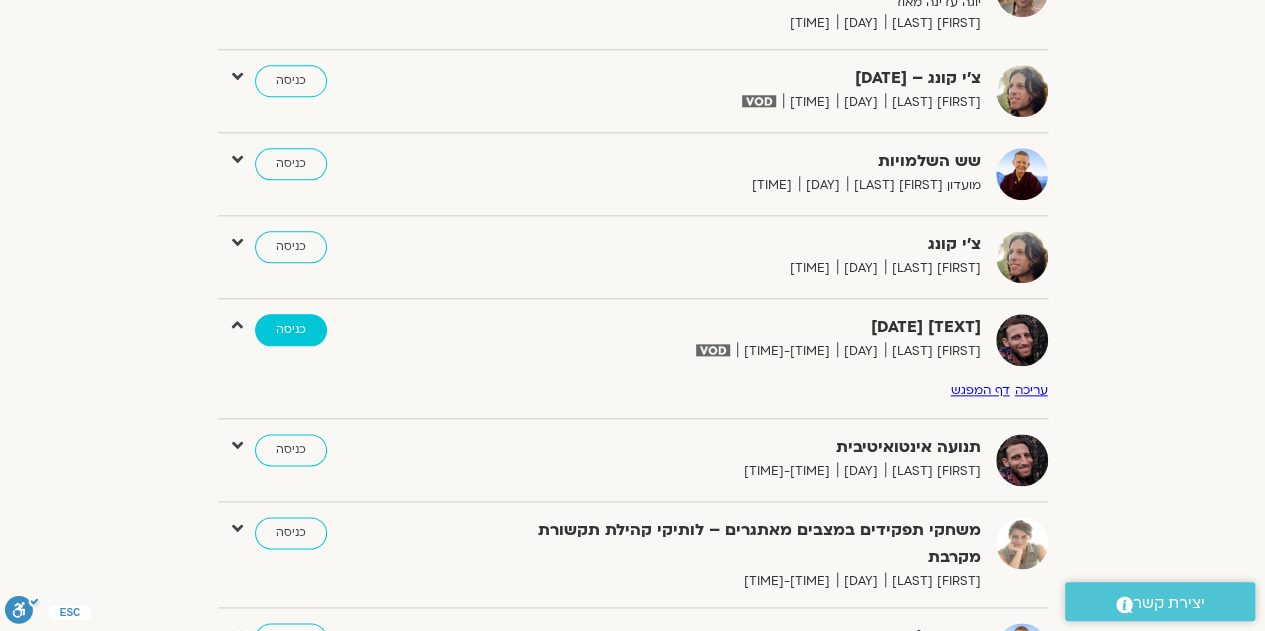 click on "כניסה" at bounding box center (291, 330) 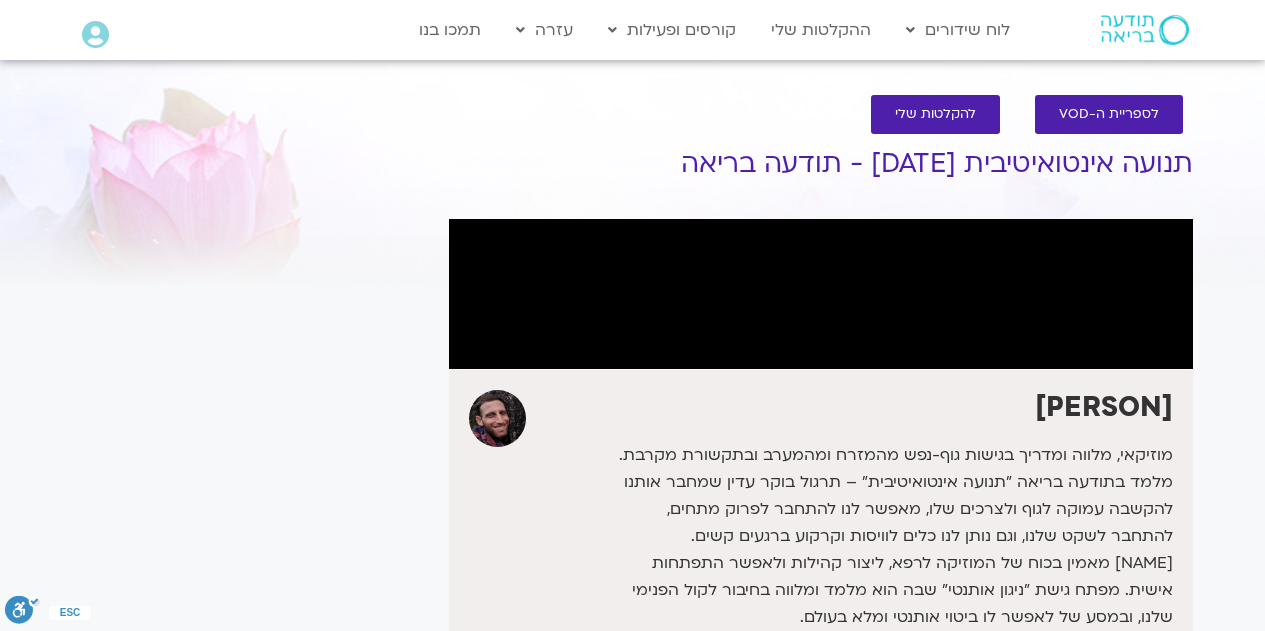scroll, scrollTop: 0, scrollLeft: 0, axis: both 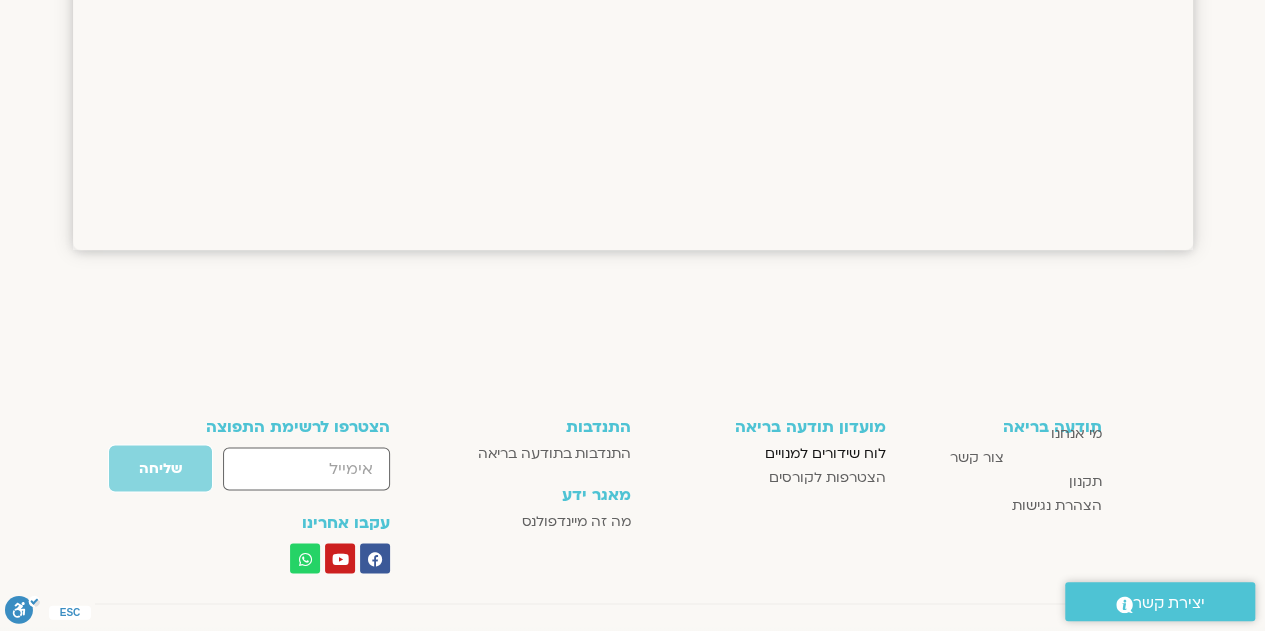 click on "לוח שידורים למנויים" at bounding box center (825, 453) 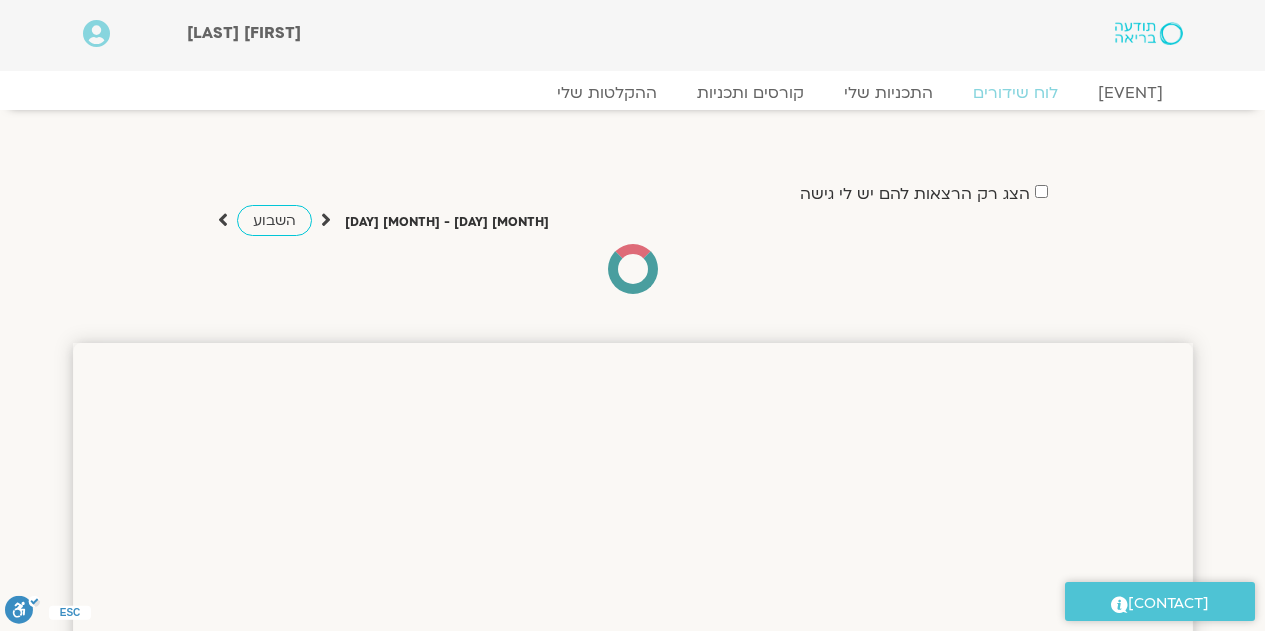 scroll, scrollTop: 0, scrollLeft: 0, axis: both 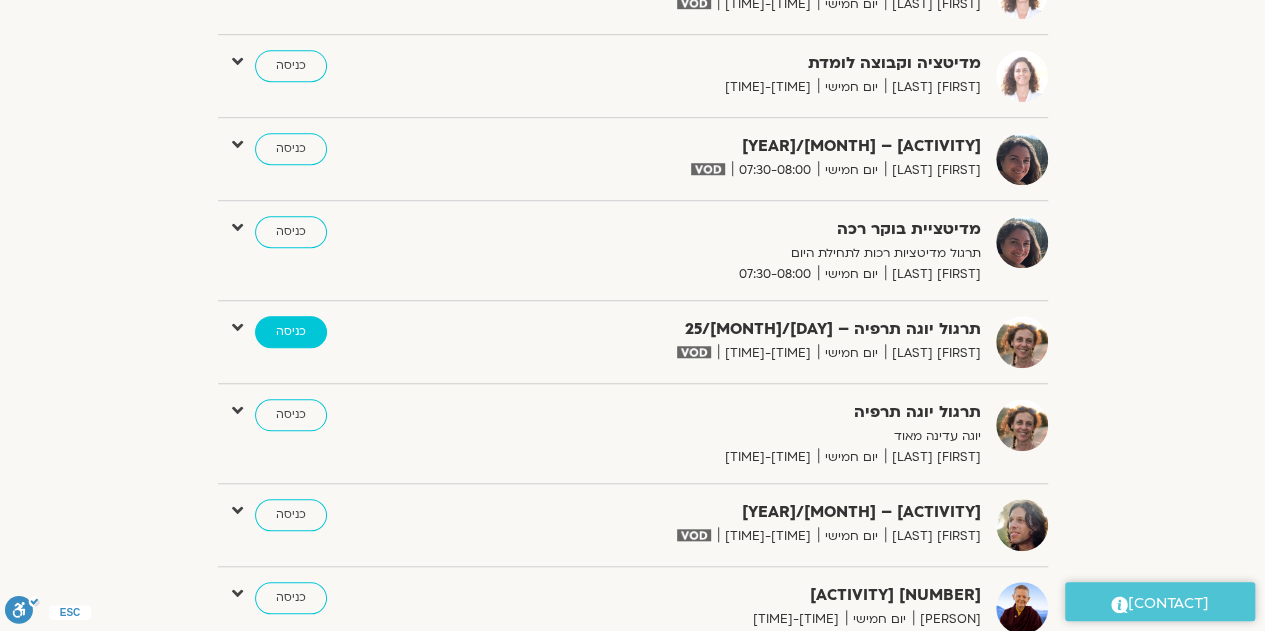 click on "כניסה" at bounding box center (291, 332) 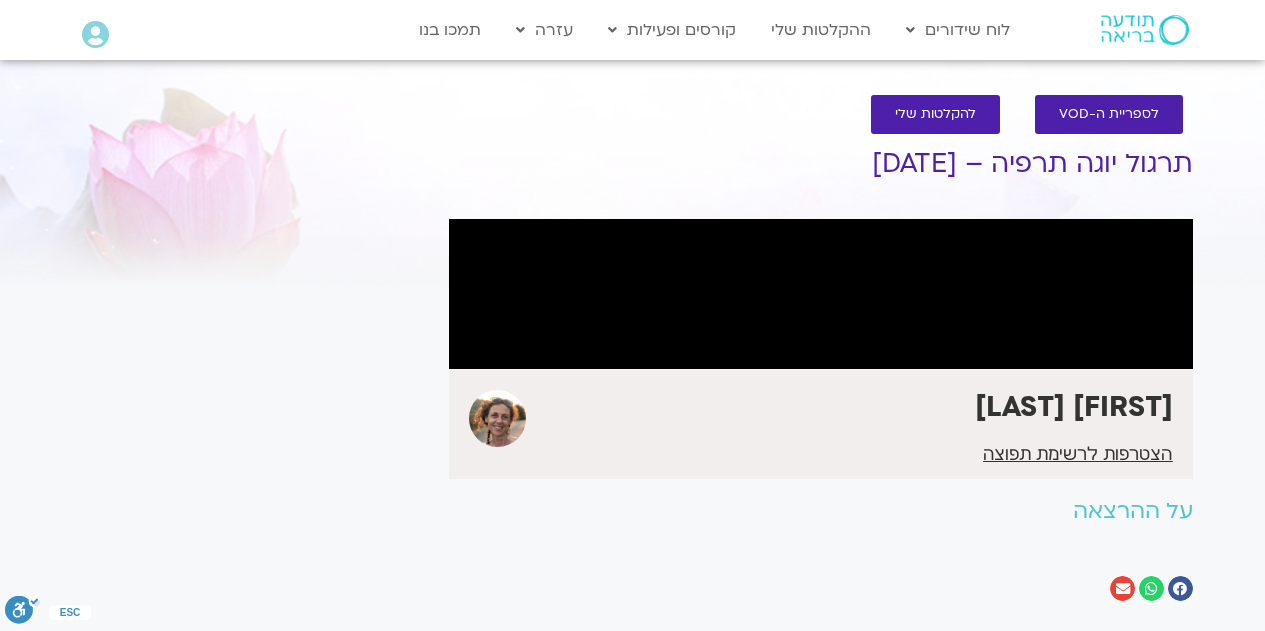 scroll, scrollTop: 0, scrollLeft: 0, axis: both 